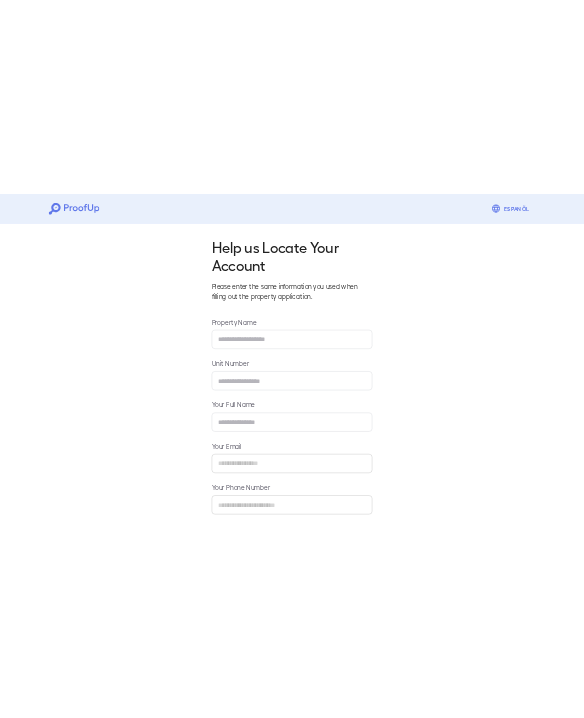scroll, scrollTop: 0, scrollLeft: 0, axis: both 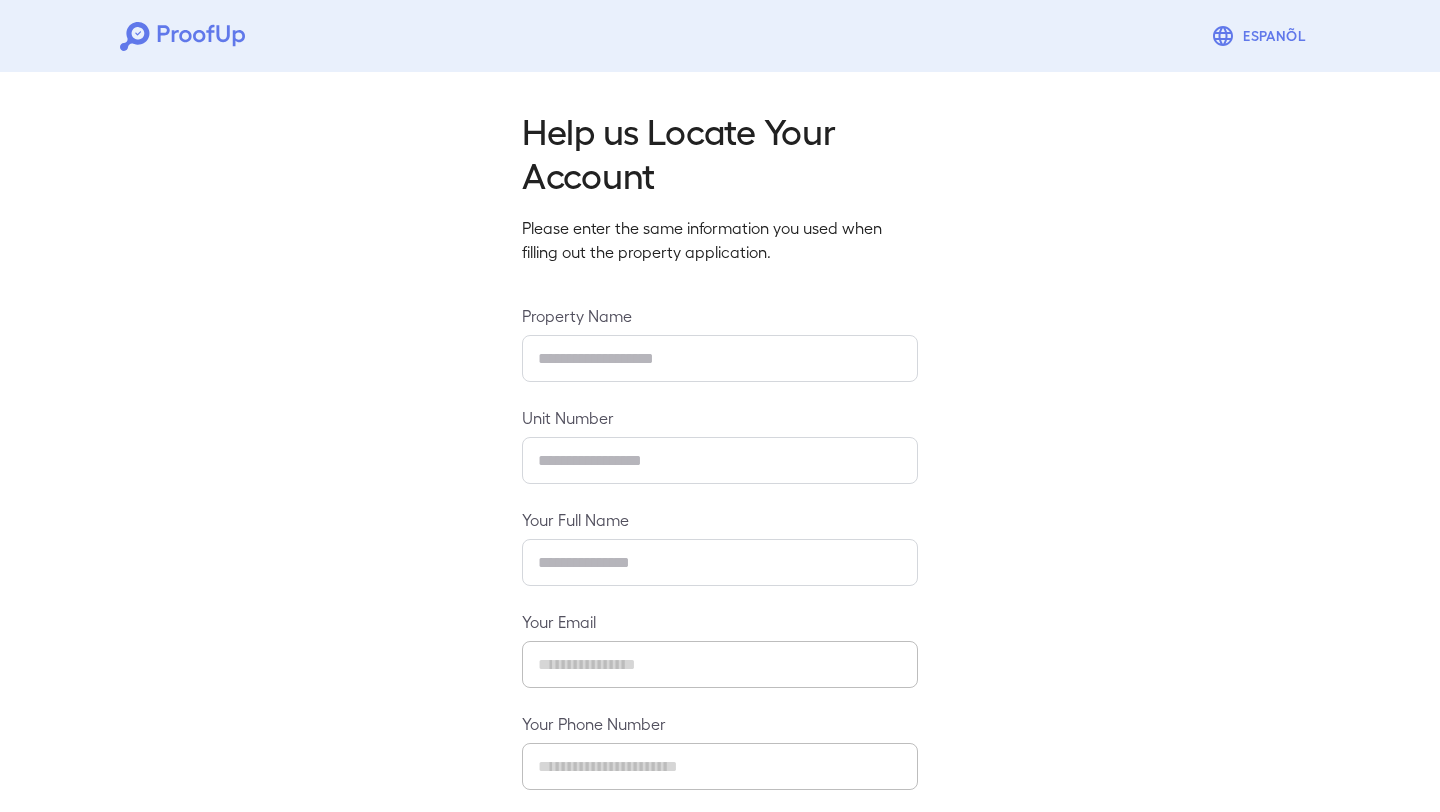 type on "**********" 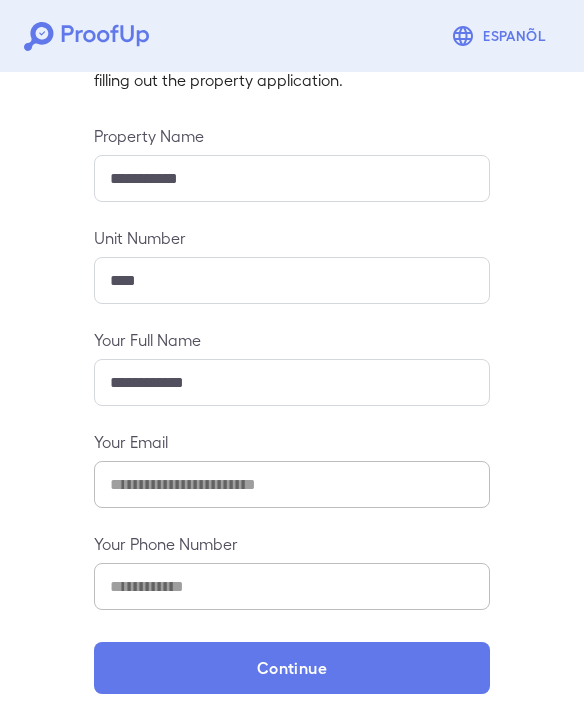 scroll, scrollTop: 168, scrollLeft: 0, axis: vertical 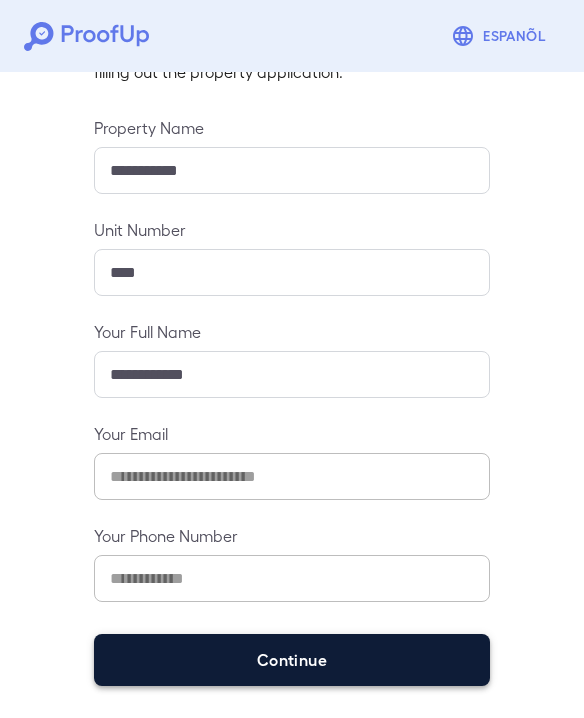 click on "Continue" at bounding box center (292, 660) 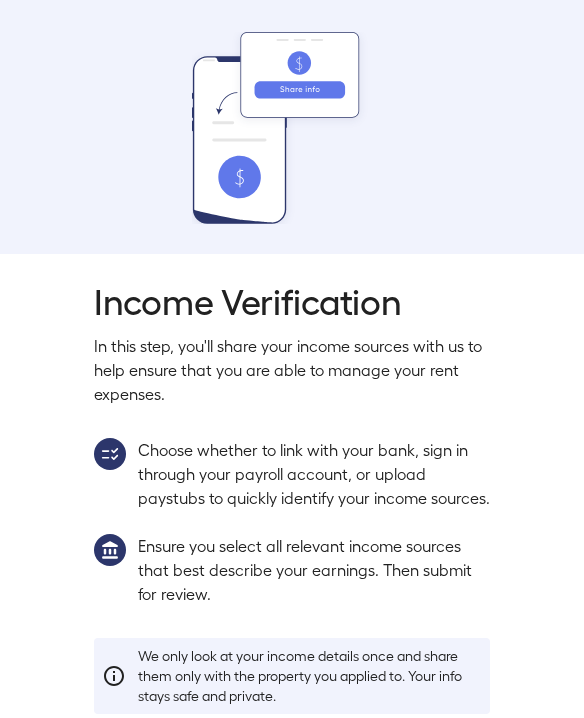 scroll, scrollTop: 128, scrollLeft: 0, axis: vertical 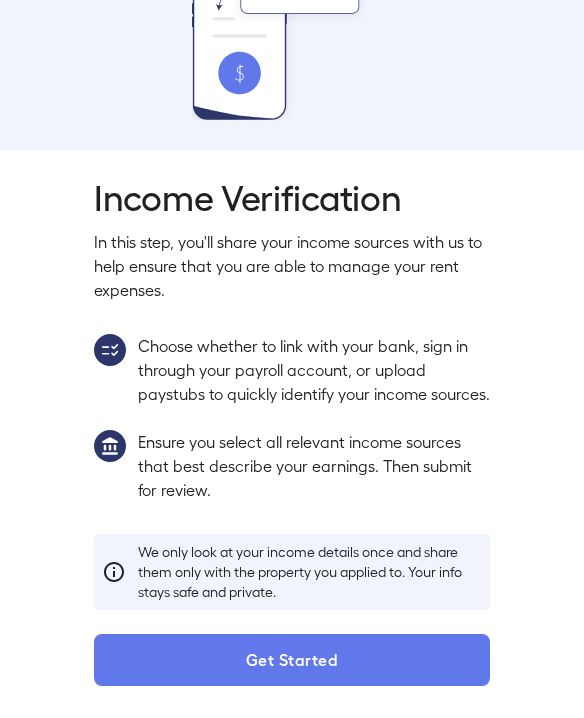 click on "Income Verification In this step, you'll share your income sources with us to help ensure that you are able to manage your rent expenses. Choose whether to link with your bank, sign in through your payroll account, or upload paystubs to quickly identify your income sources. Ensure you select all relevant income sources that best describe your earnings. Then submit for review. We only look at your income details once and share them only with the property you applied to. Your info stays safe and private. Get Started" at bounding box center [292, 430] 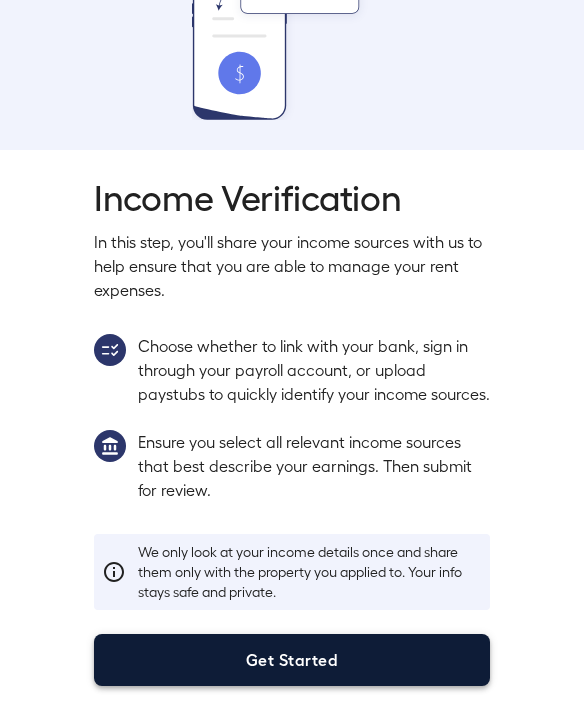 click on "Get Started" at bounding box center [292, 660] 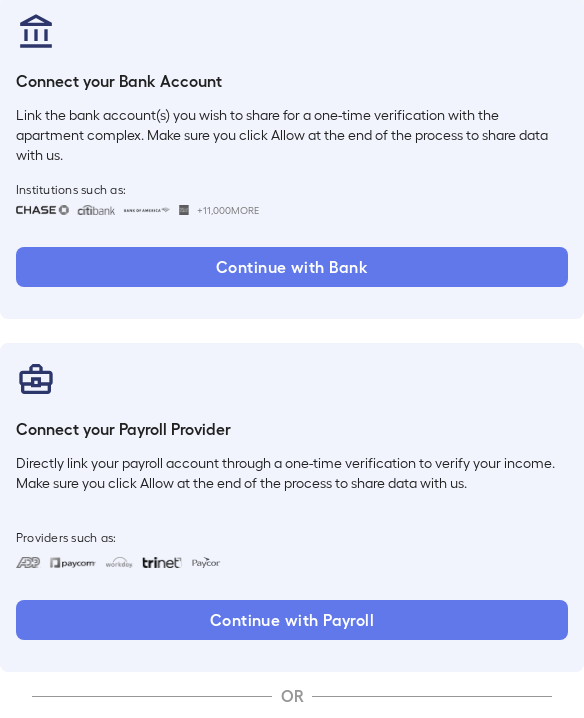scroll, scrollTop: 370, scrollLeft: 0, axis: vertical 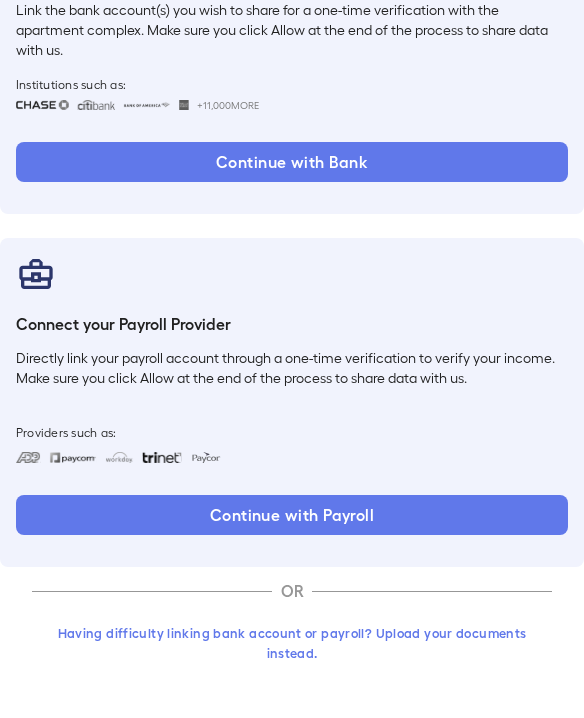 click on "Having difficulty linking bank account or payroll? Upload your documents instead." at bounding box center [292, 642] 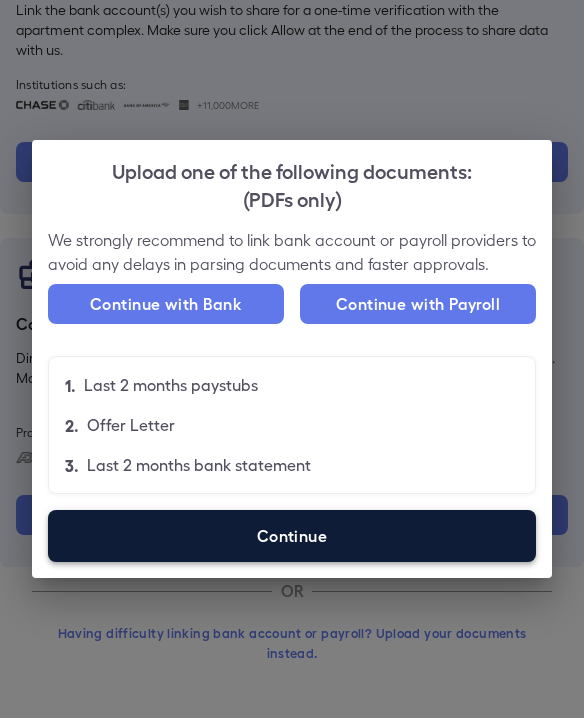click on "Continue" at bounding box center (292, 536) 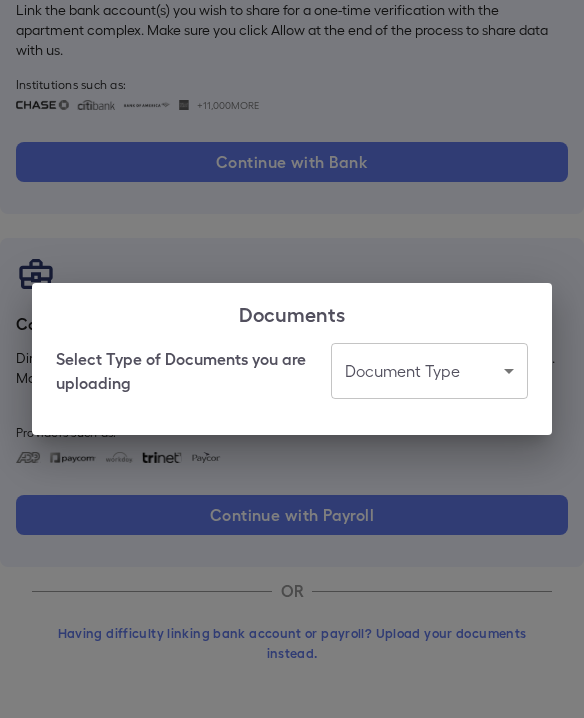 click on "Espanõl Go back How Would You Like to Verify Your Income? There are multiple ways you can access and upload your income. Select the best method for you. Connect your Bank Account Link the bank account(s) you wish to share for a one-time verification with the apartment complex. Make sure you click Allow at the end of the process to share data with us. Institutions such as: +11,000  More Continue with Bank Connect your Payroll Provider Directly link your payroll account through a one-time verification to verify your income. Make sure you click Allow at the end of the process to share data with us. Providers such as: Continue with Payroll OR Having difficulty linking bank account or payroll? Upload your documents instead. Documents Select Type of Documents you are uploading Document Type ​ ​" at bounding box center (292, 174) 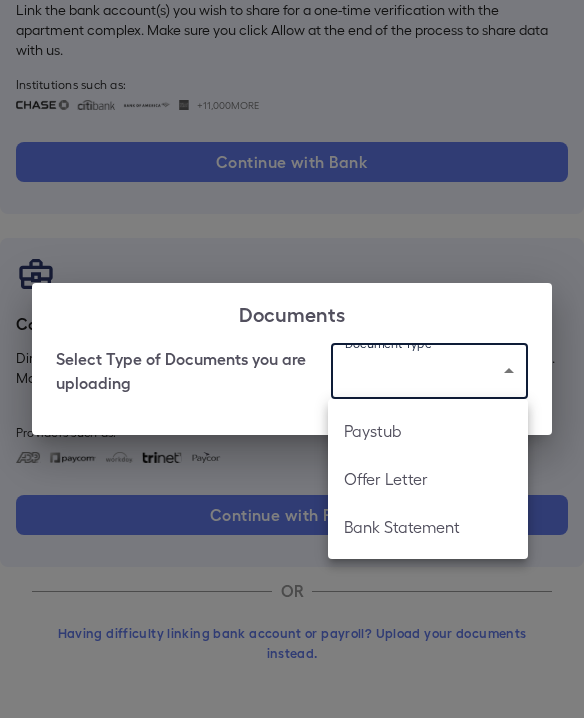 click on "Paystub" at bounding box center (428, 431) 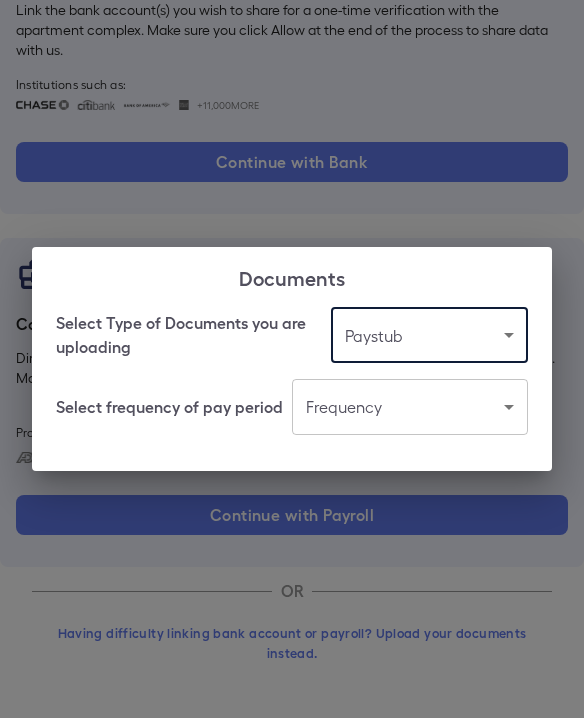 click on "Espanõl Go back How Would You Like to Verify Your Income? There are multiple ways you can access and upload your income. Select the best method for you. Connect your Bank Account Link the bank account(s) you wish to share for a one-time verification with the apartment complex. Make sure you click Allow at the end of the process to share data with us. Institutions such as: +11,000  More Continue with Bank Connect your Payroll Provider Directly link your payroll account through a one-time verification to verify your income. Make sure you click Allow at the end of the process to share data with us. Providers such as: Continue with Payroll OR Having difficulty linking bank account or payroll? Upload your documents instead. Documents Select Type of Documents you are uploading Paystub ******* ​ Select frequency of pay period Frequency ​ ​" at bounding box center [292, 174] 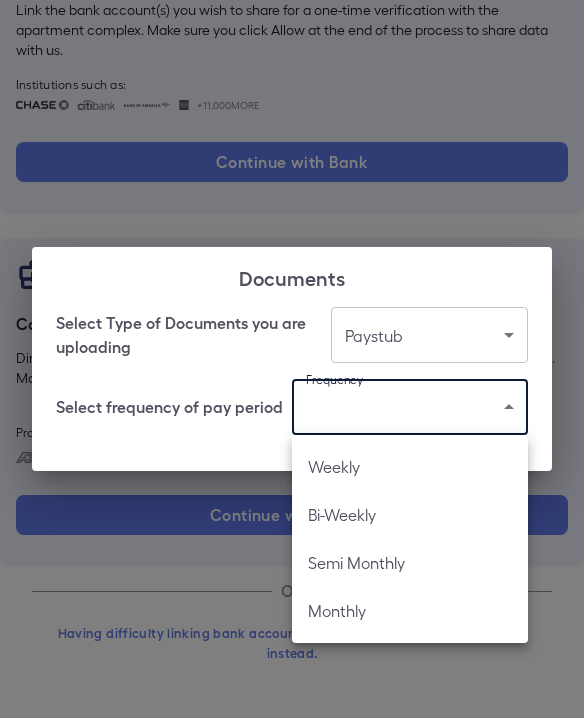 click at bounding box center (292, 359) 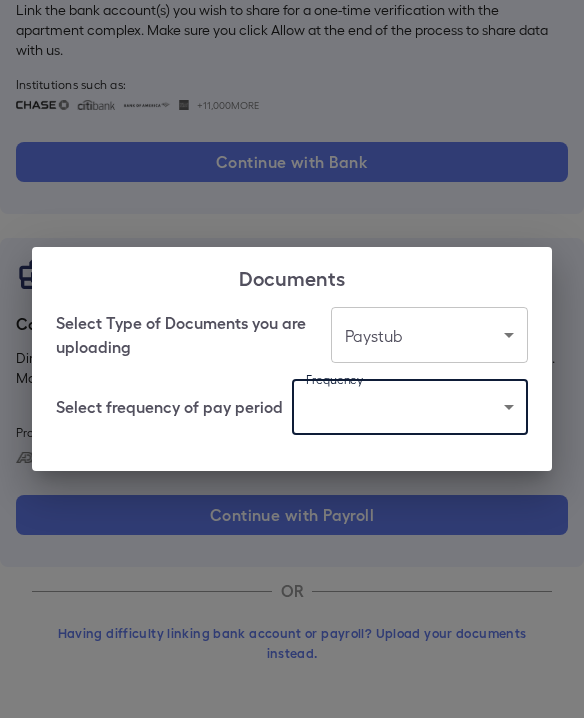 click on "Espanõl Go back How Would You Like to Verify Your Income? There are multiple ways you can access and upload your income. Select the best method for you. Connect your Bank Account Link the bank account(s) you wish to share for a one-time verification with the apartment complex. Make sure you click Allow at the end of the process to share data with us. Institutions such as: +11,000  More Continue with Bank Connect your Payroll Provider Directly link your payroll account through a one-time verification to verify your income. Make sure you click Allow at the end of the process to share data with us. Providers such as: Continue with Payroll OR Having difficulty linking bank account or payroll? Upload your documents instead. Documents Select Type of Documents you are uploading Paystub ******* ​ Select frequency of pay period Frequency ​ ​" at bounding box center [292, 174] 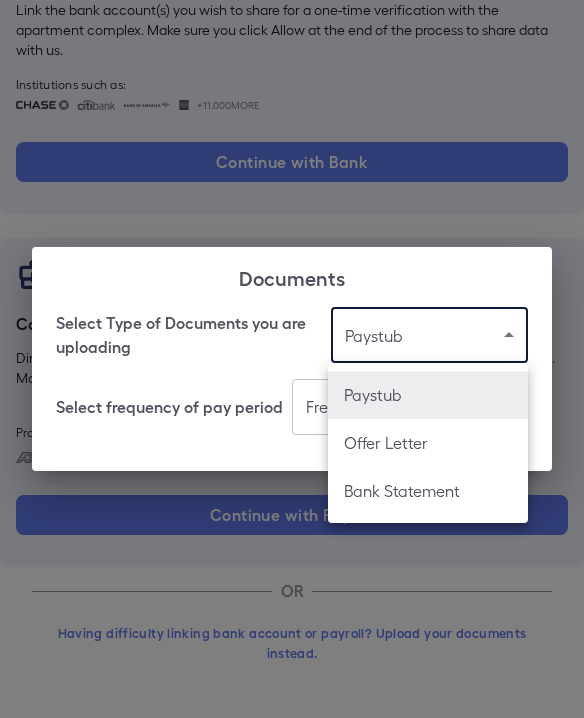 click on "Bank Statement" at bounding box center [428, 491] 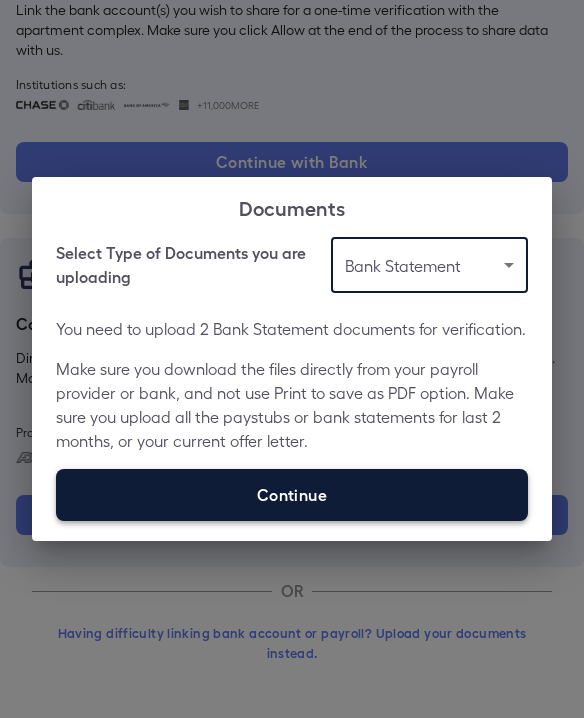 click on "Continue" at bounding box center (292, 495) 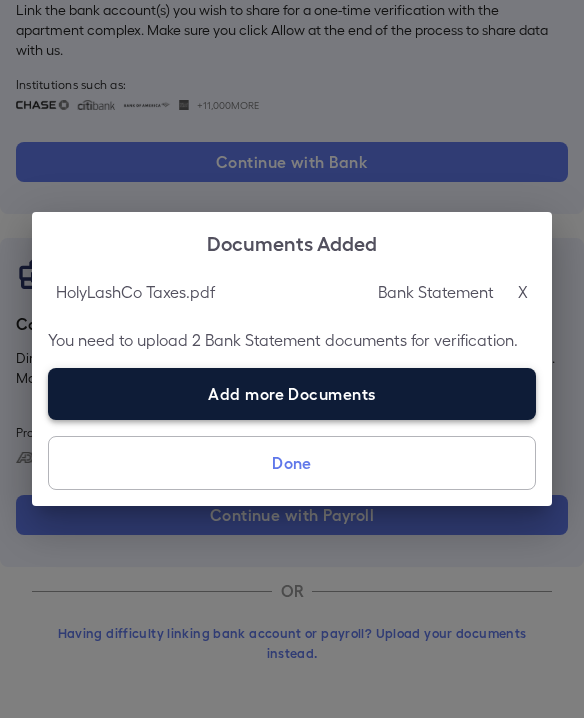 click on "Add more Documents" at bounding box center (292, 394) 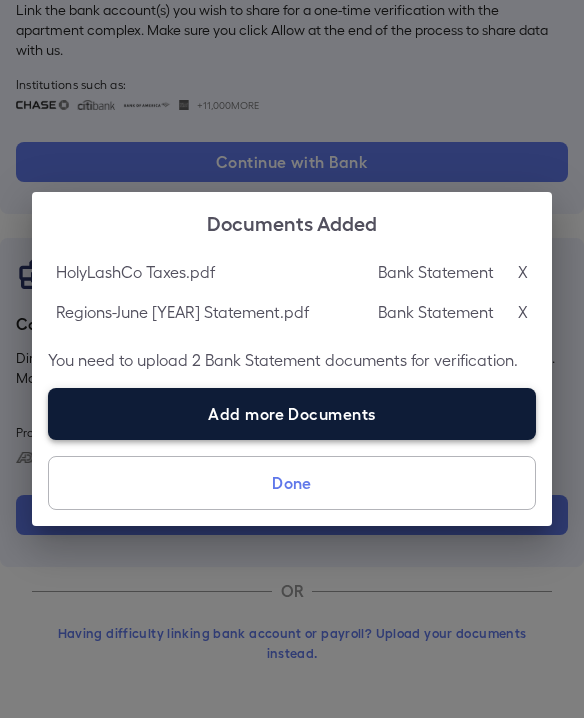 click on "Add more Documents" at bounding box center (292, 414) 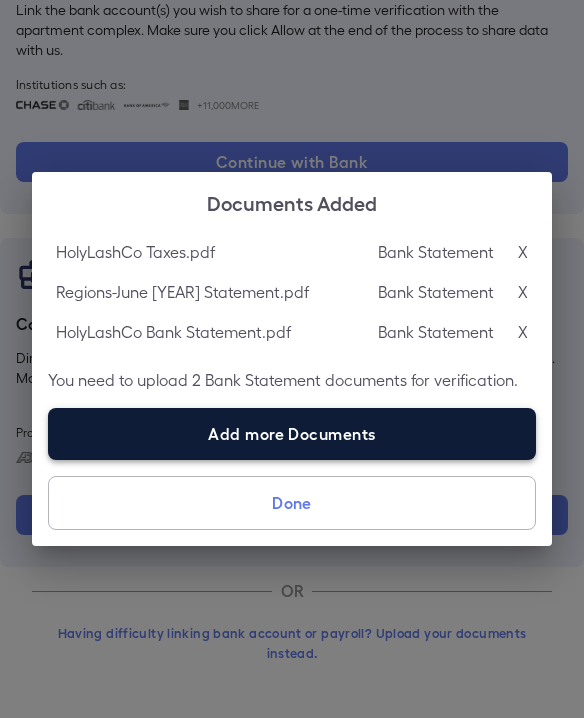click on "Add more Documents" at bounding box center (292, 434) 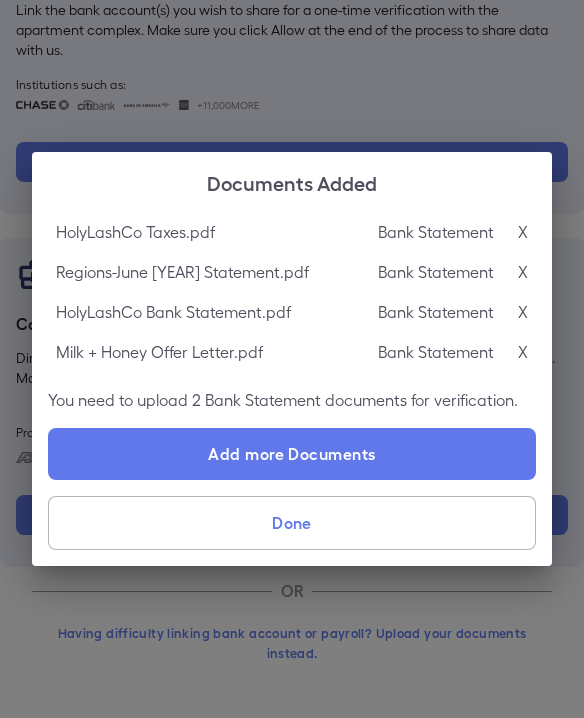 click on "Done" at bounding box center (292, 523) 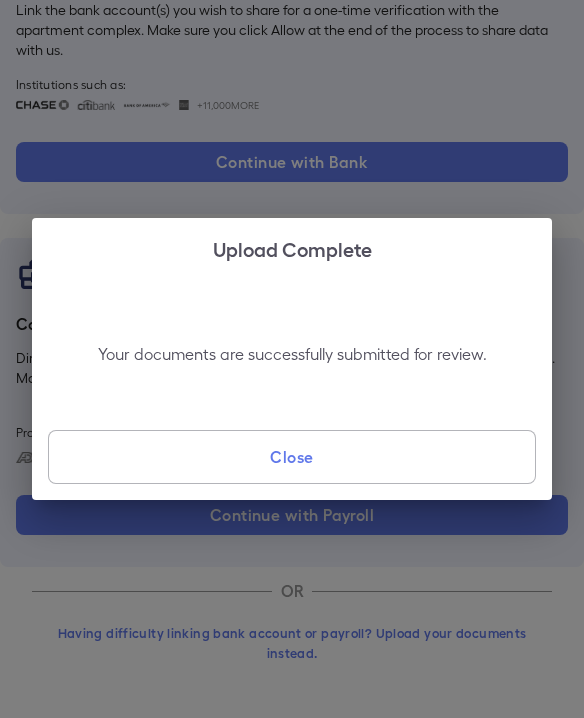click on "Close" at bounding box center [292, 457] 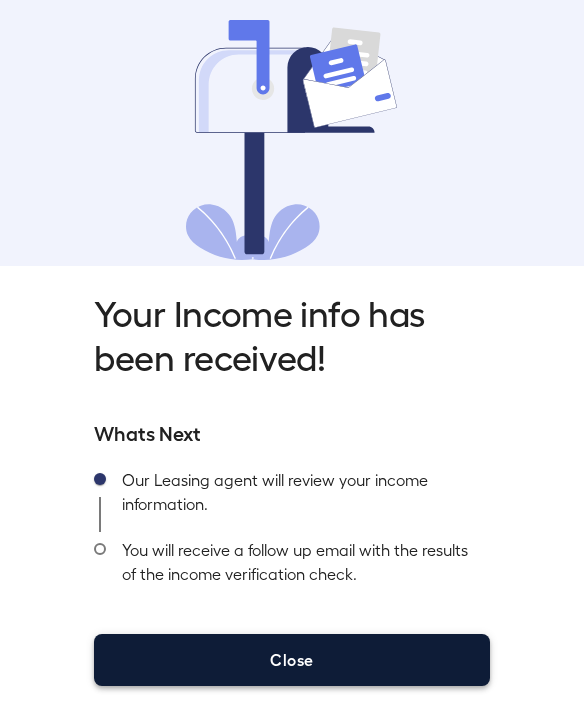 click on "Close" at bounding box center [292, 660] 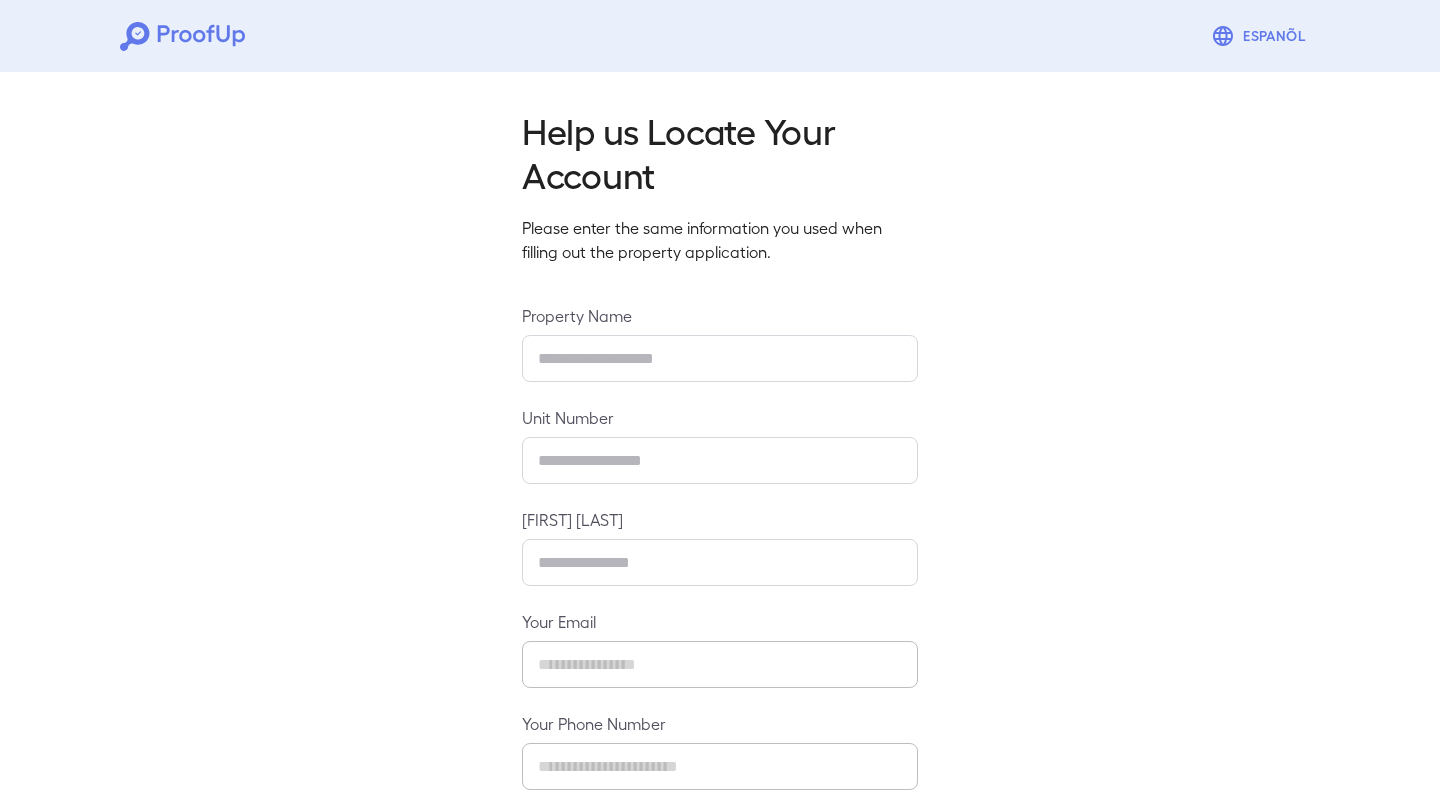 scroll, scrollTop: 0, scrollLeft: 0, axis: both 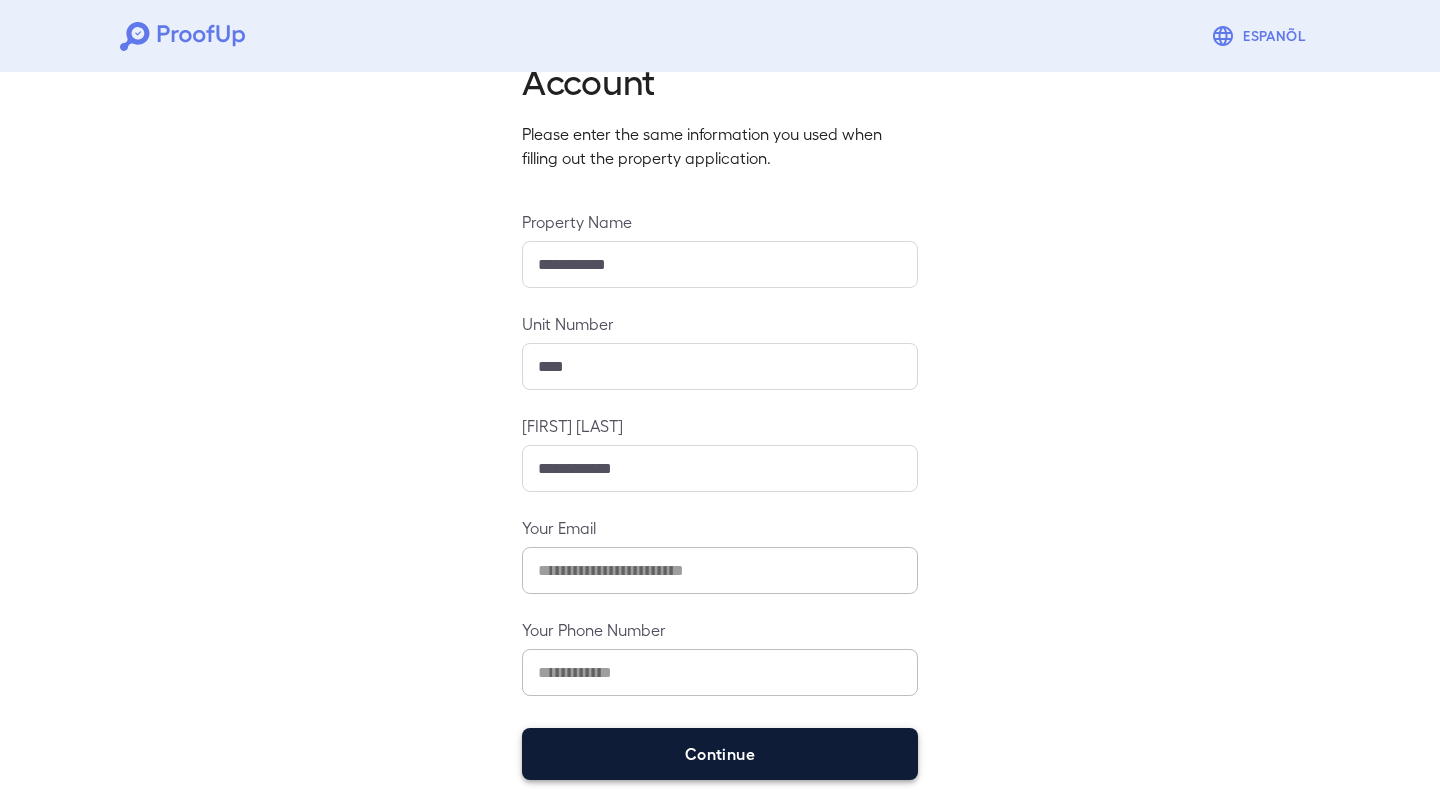 click on "Continue" at bounding box center (720, 754) 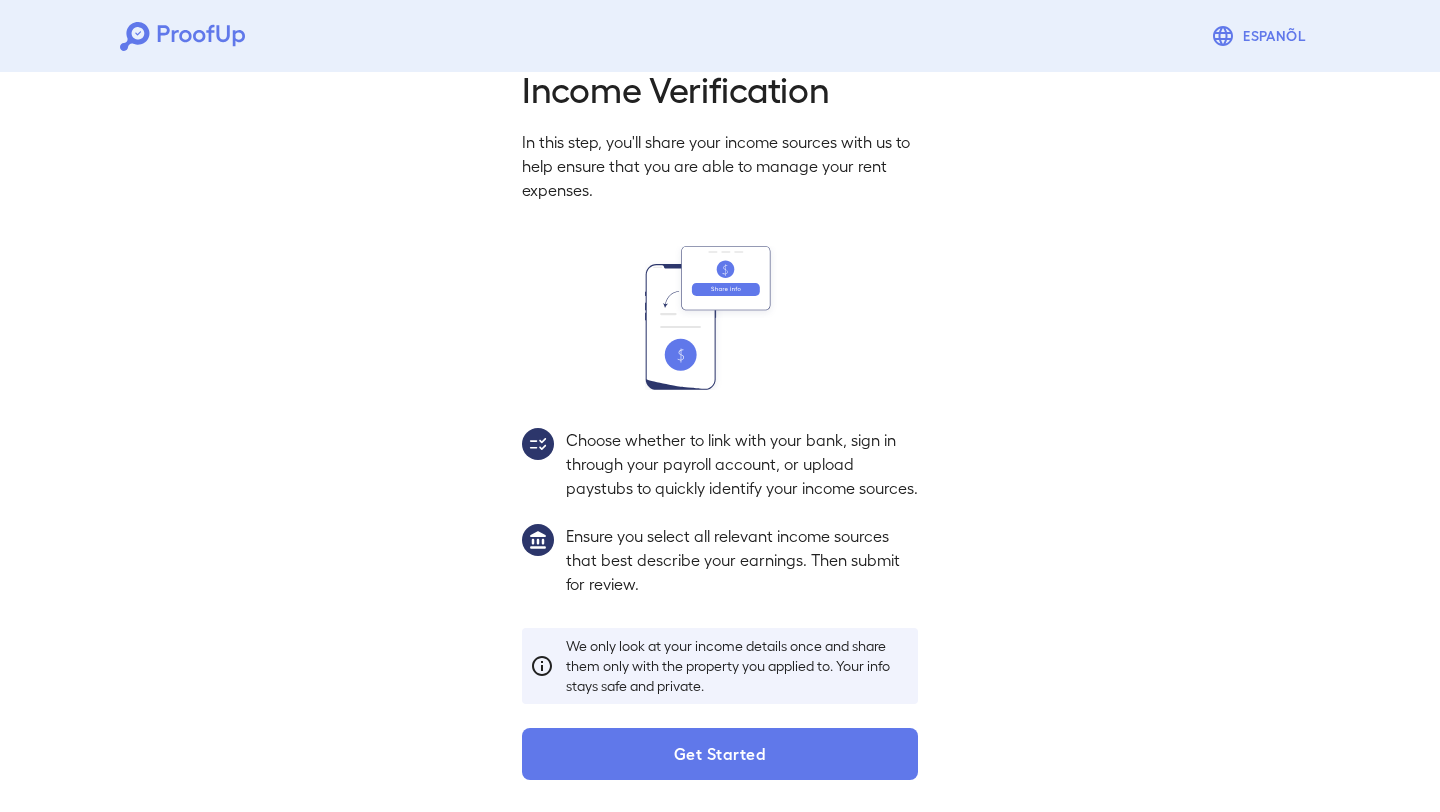 scroll, scrollTop: 66, scrollLeft: 0, axis: vertical 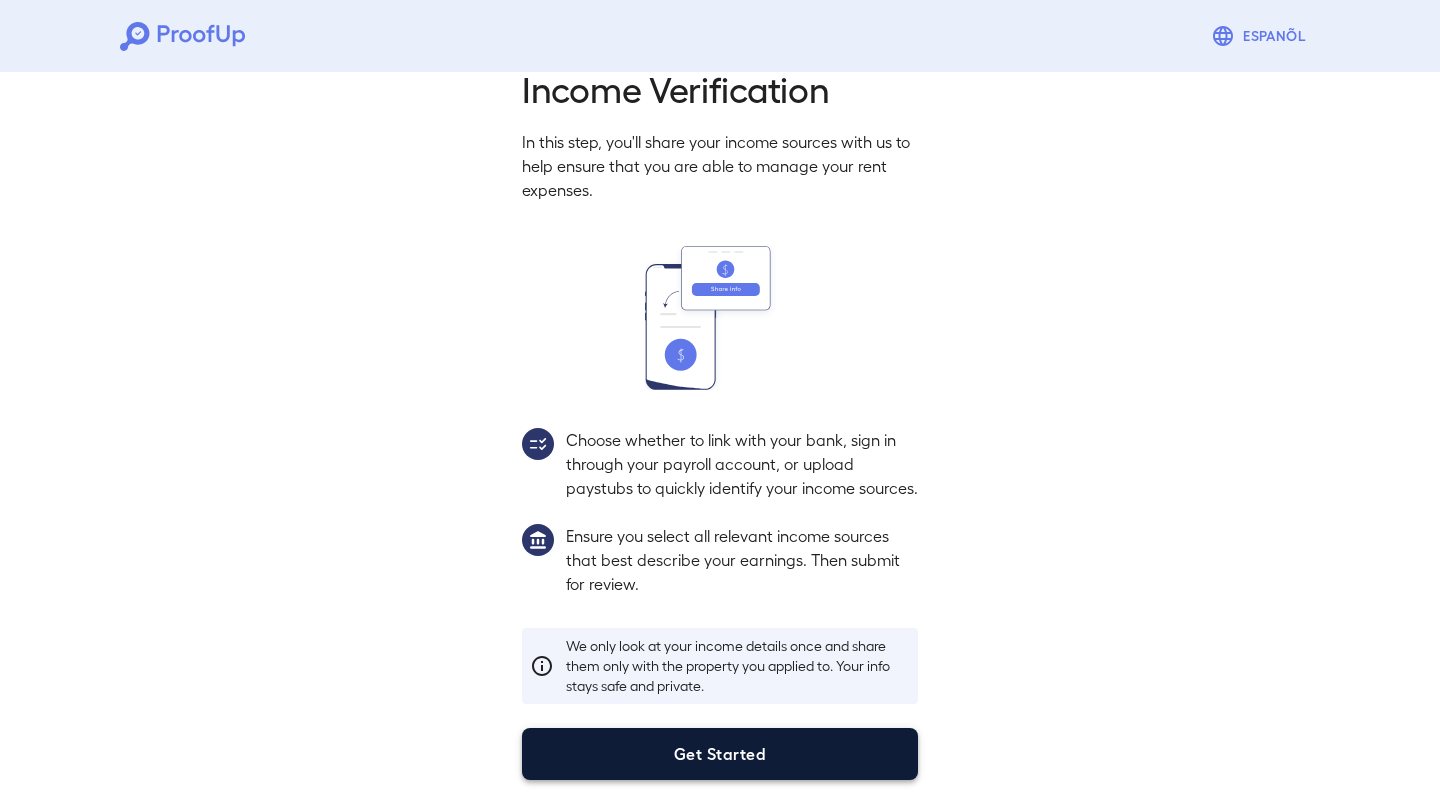 click on "Get Started" at bounding box center (720, 754) 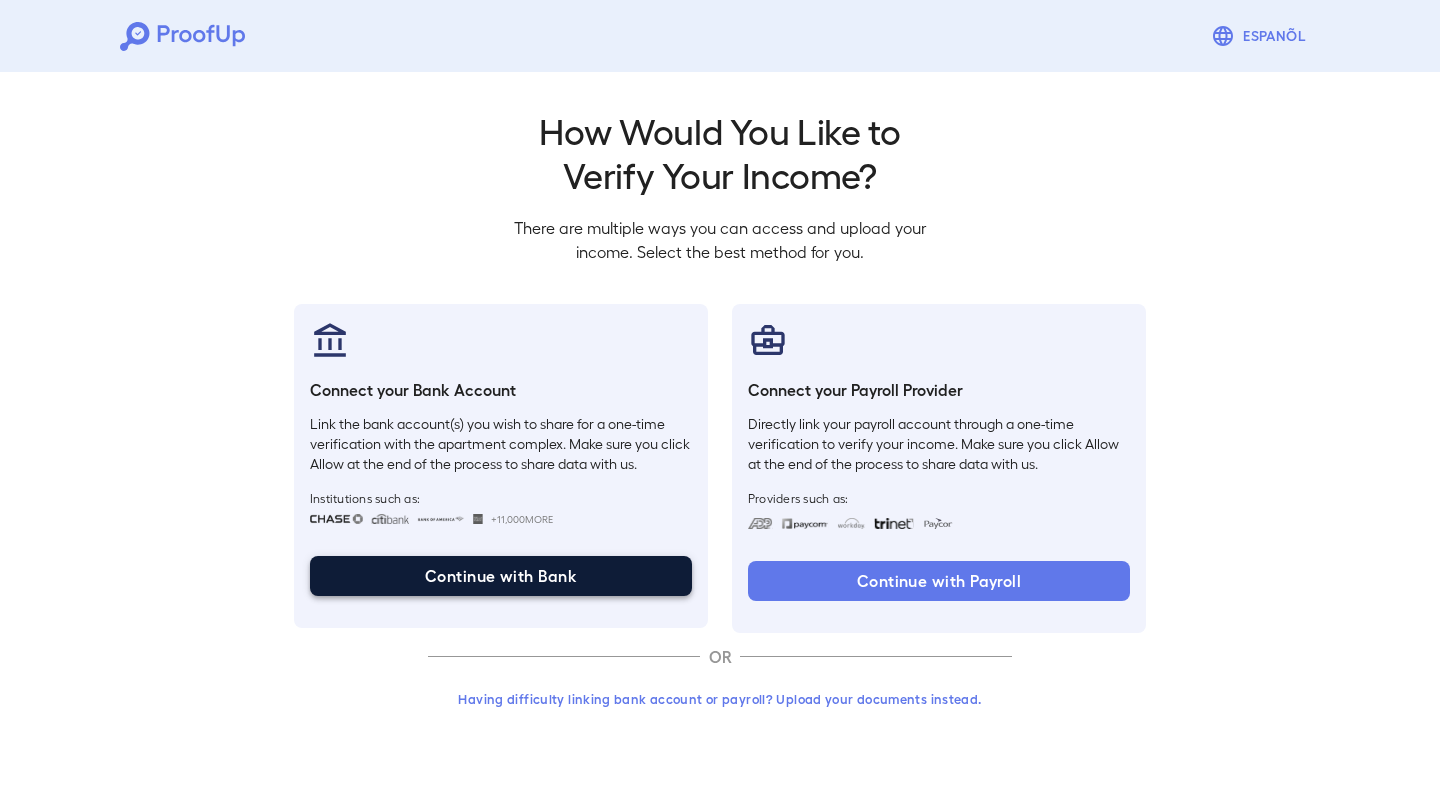click on "Continue with Bank" at bounding box center [501, 576] 